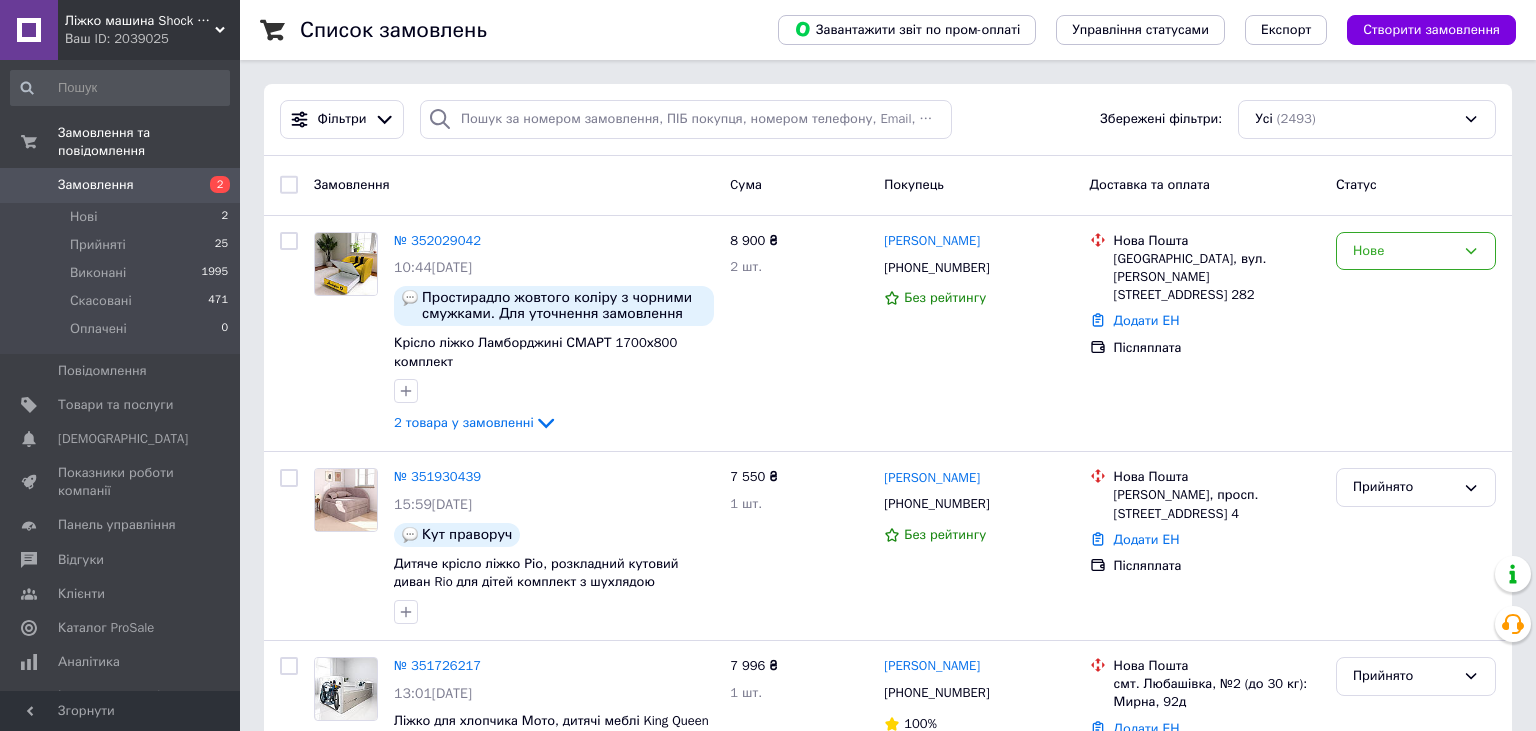 scroll, scrollTop: 0, scrollLeft: 0, axis: both 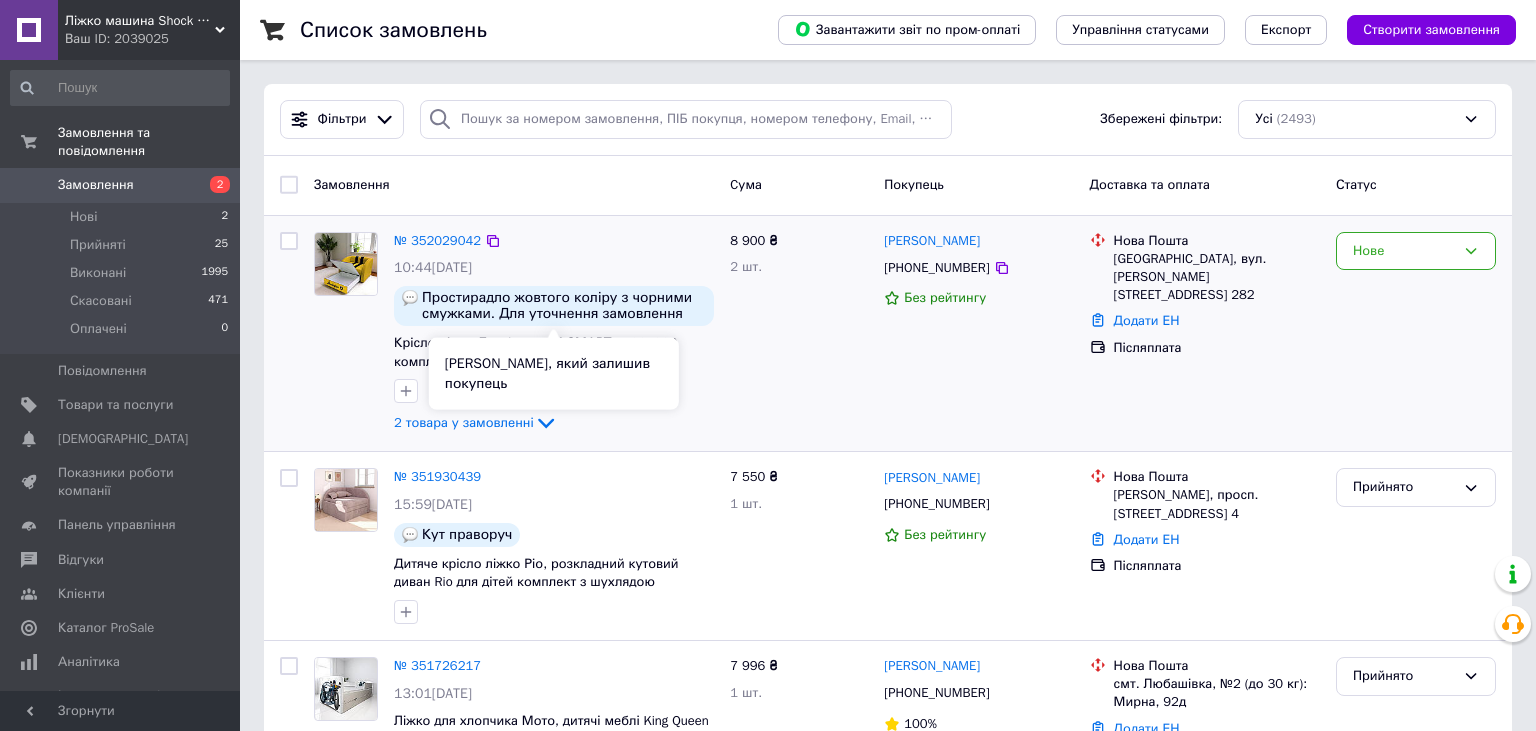 click on "Простирадло жовтого коліру з чорними смужками.  Для уточнення замовлення звонить  або пишіть (066 602 15 25 вайбер)" at bounding box center [564, 306] 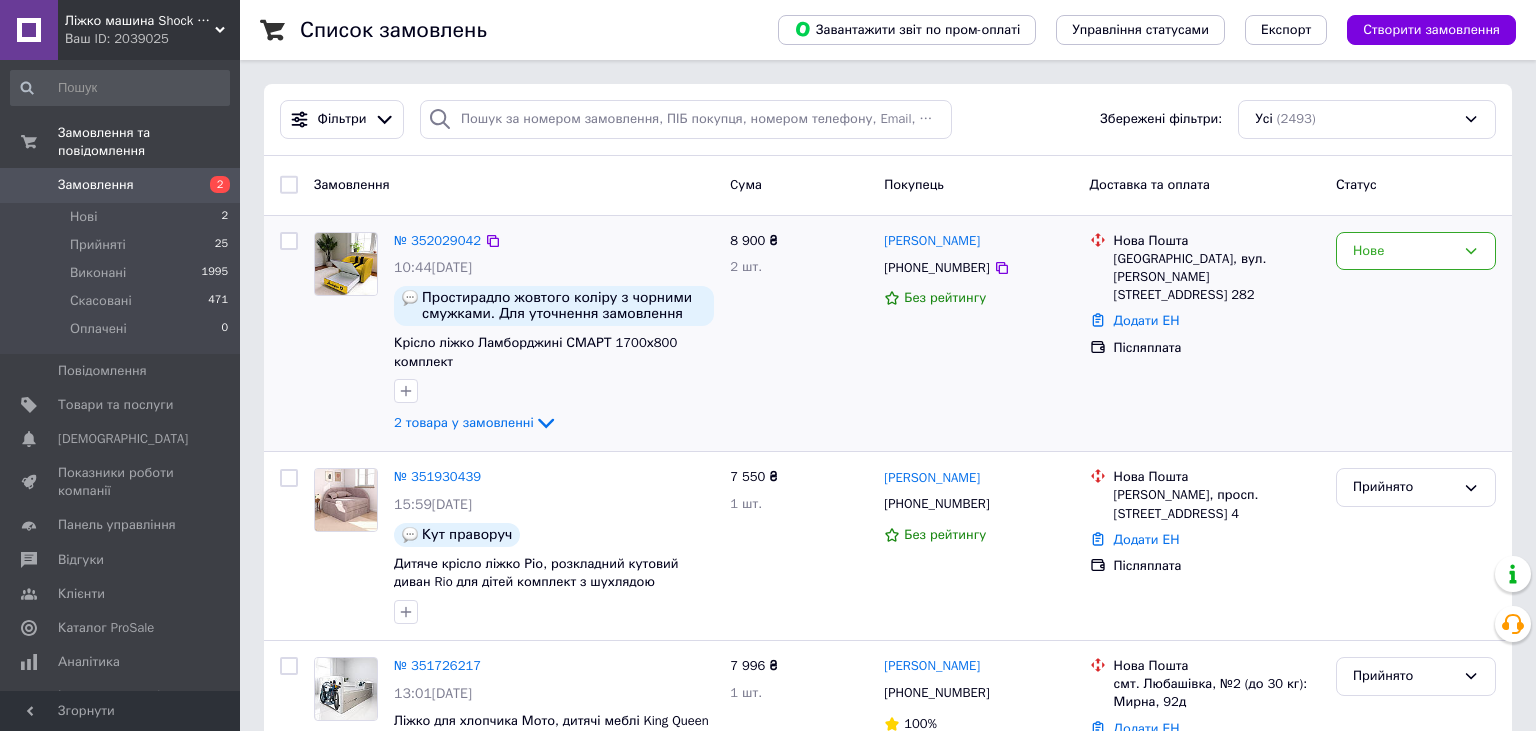 click at bounding box center (410, 298) 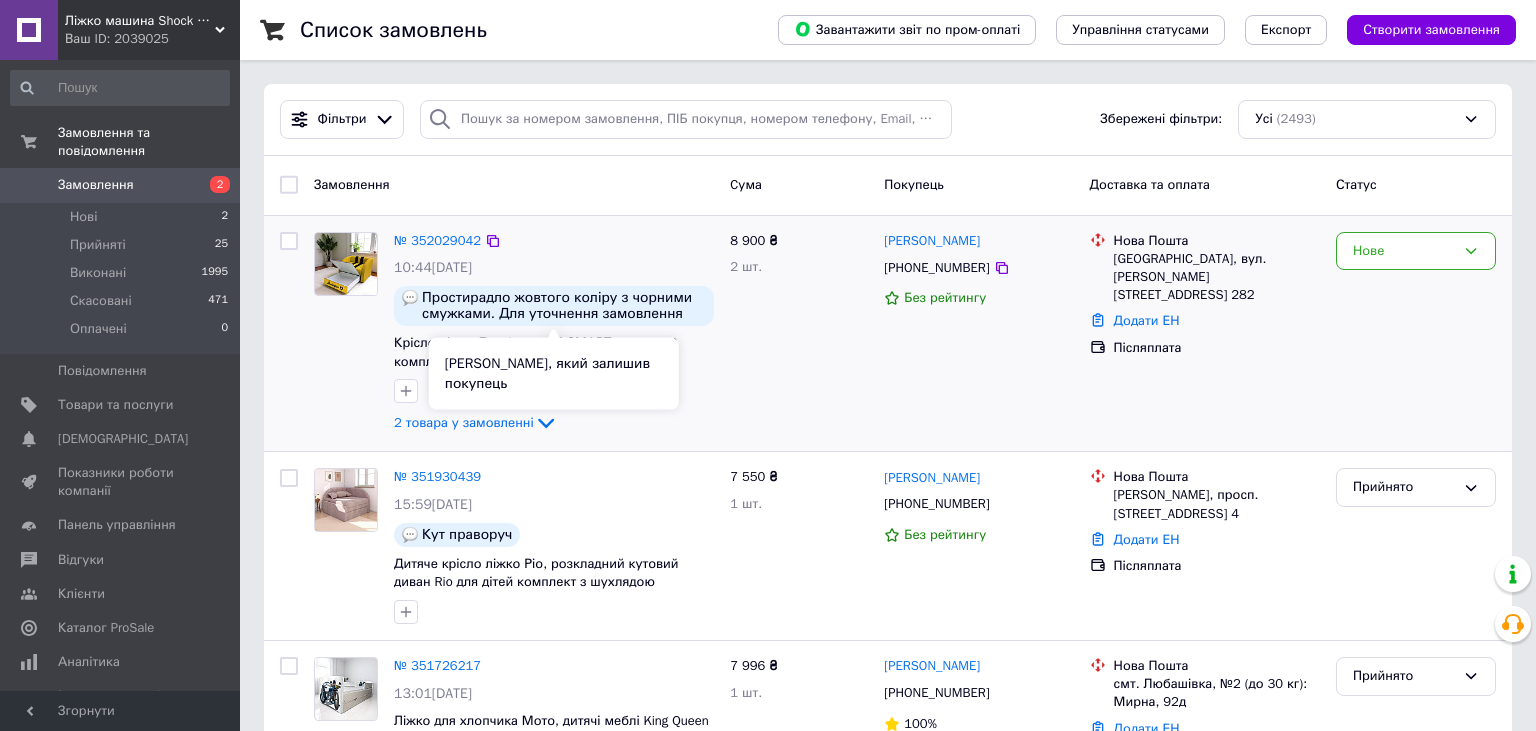 click on "Простирадло жовтого коліру з чорними смужками.  Для уточнення замовлення звонить  або пишіть (066 602 15 25 вайбер)" at bounding box center [564, 306] 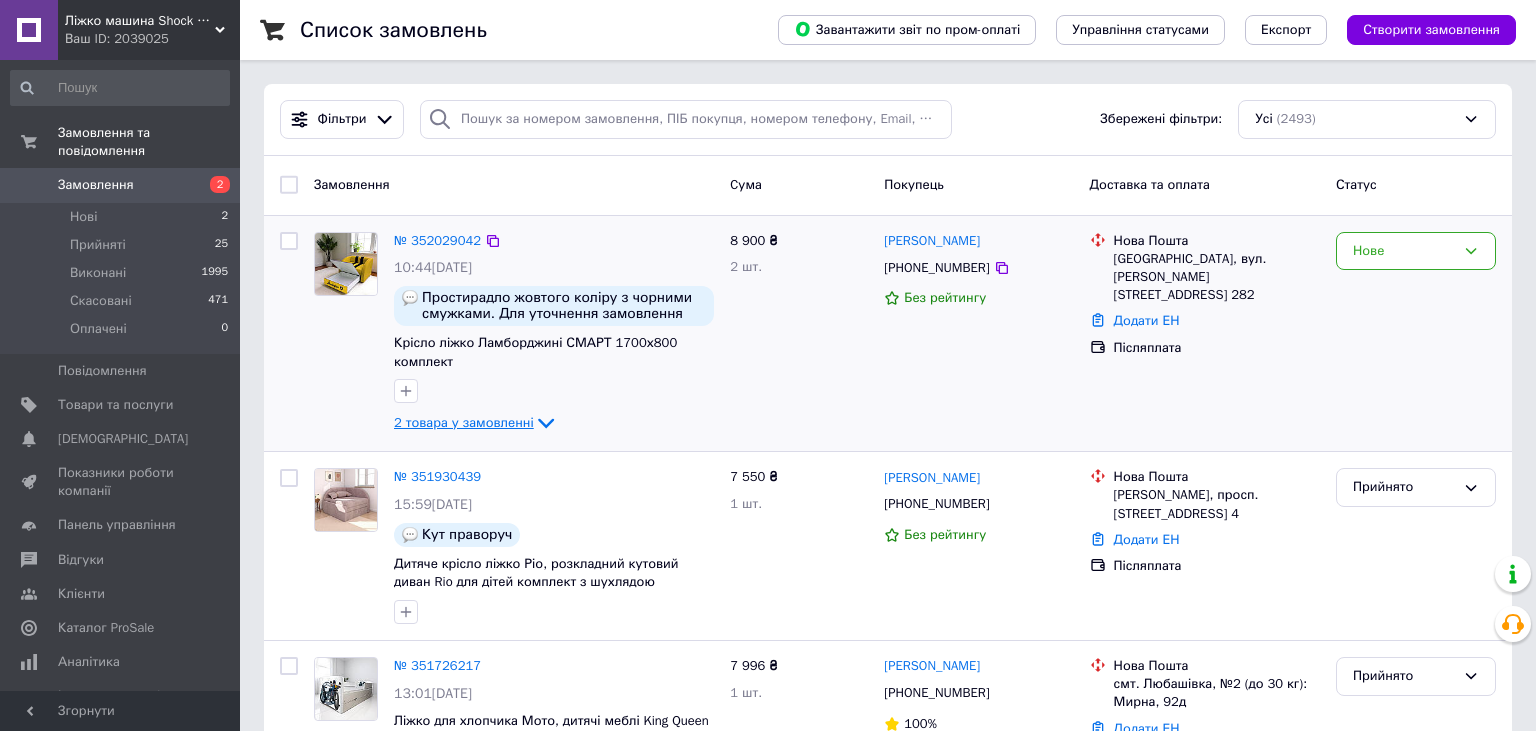 click 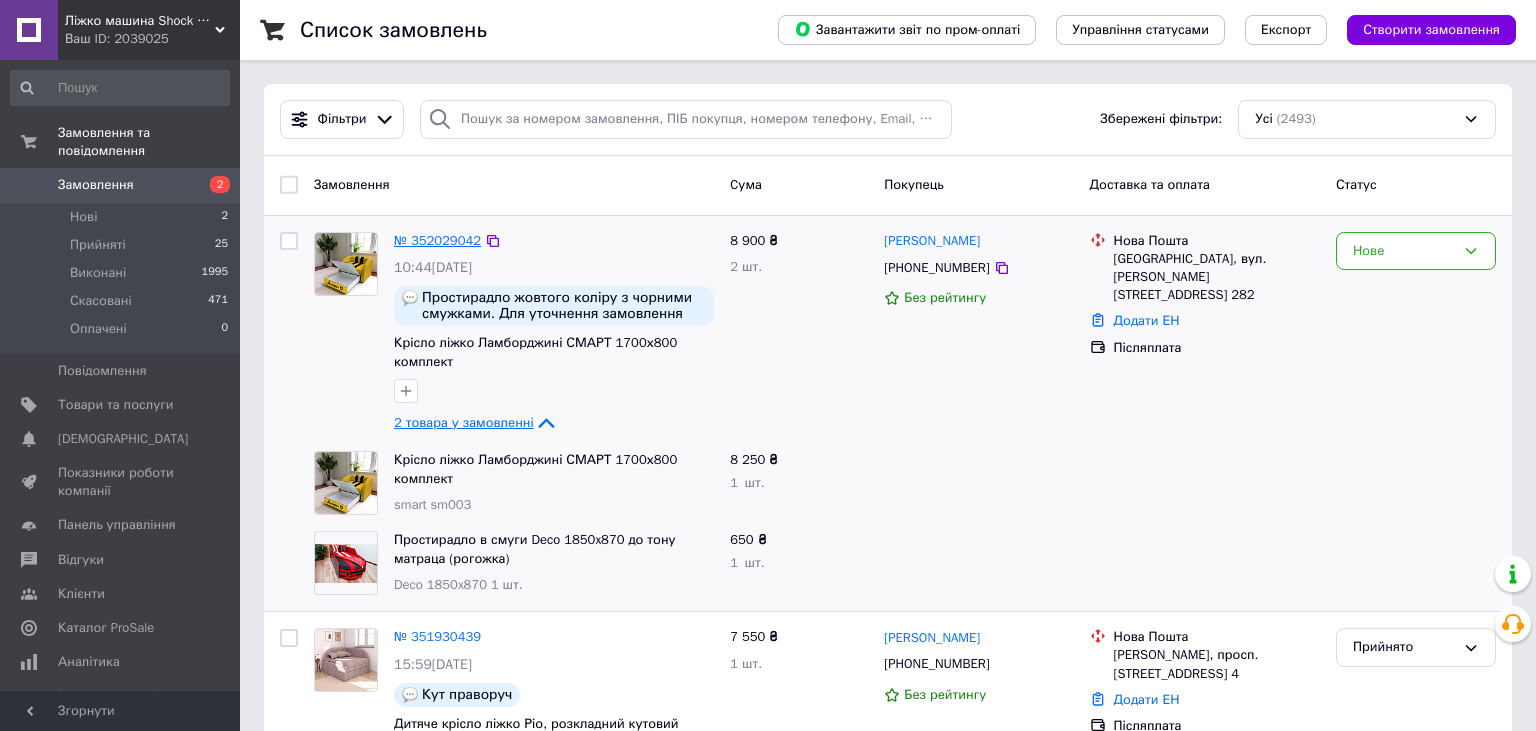 click on "№ 352029042" at bounding box center [437, 240] 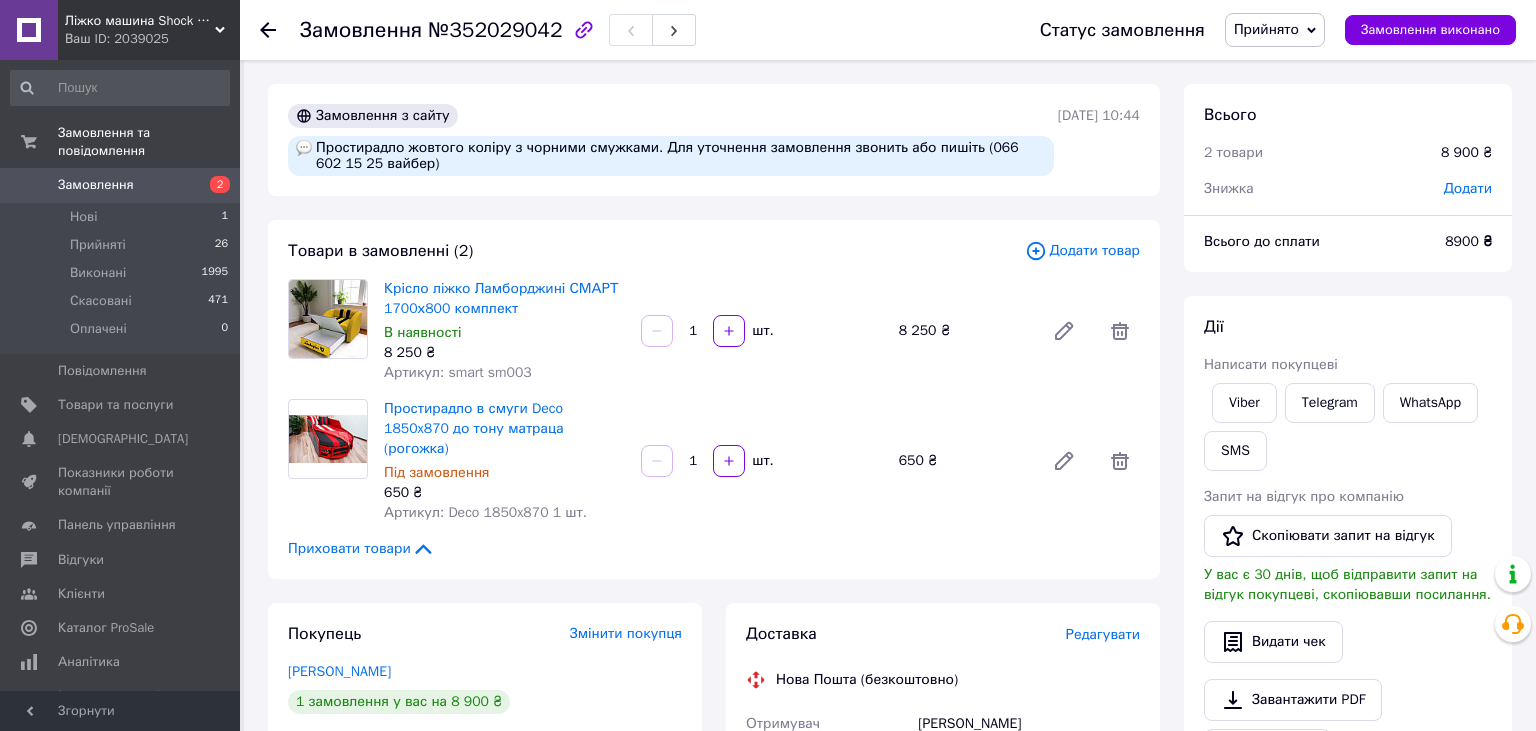 click on "Простирадло жовтого коліру з чорними смужками.  Для уточнення замовлення звонить  або пишіть (066 602 15 25 вайбер)" at bounding box center (671, 156) 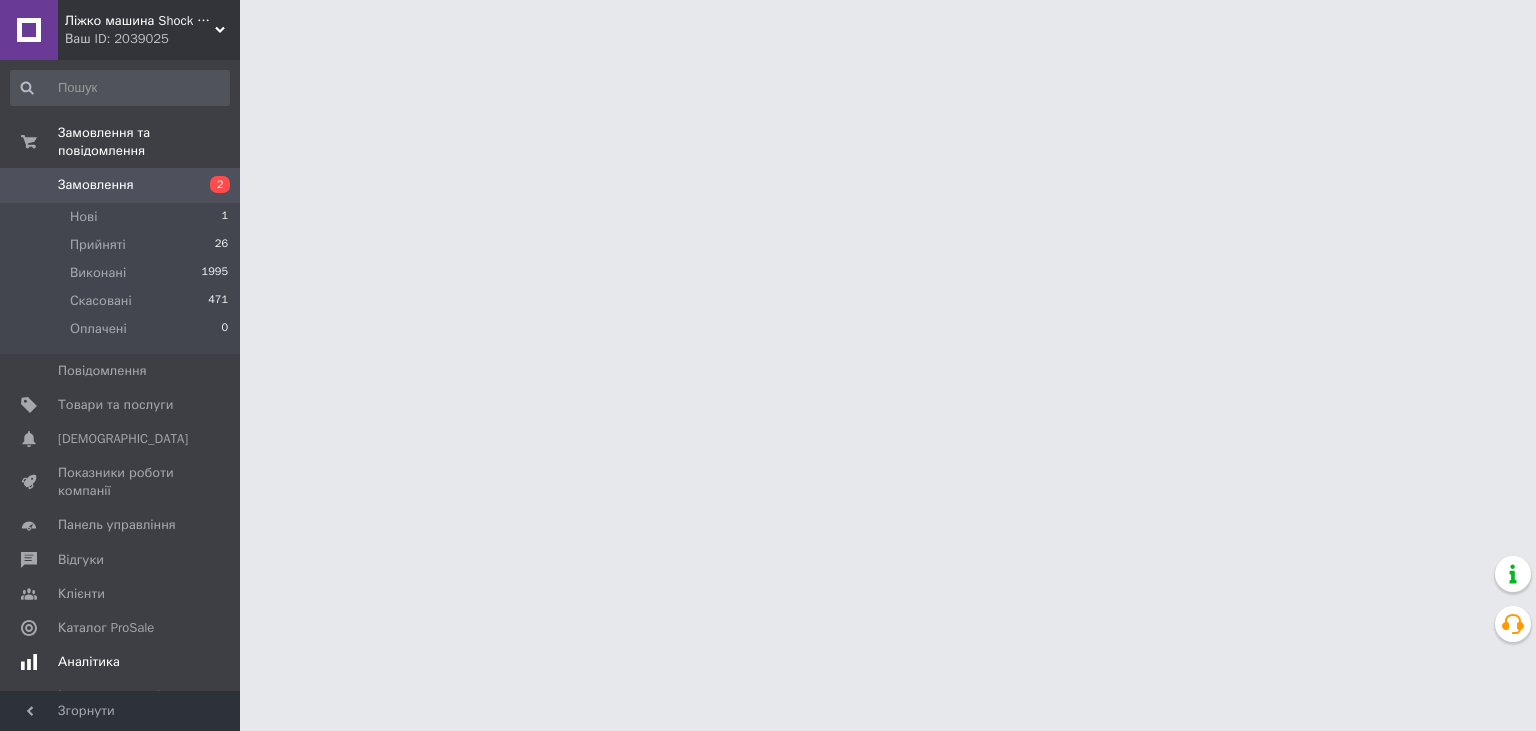 click on "Аналітика" at bounding box center (89, 662) 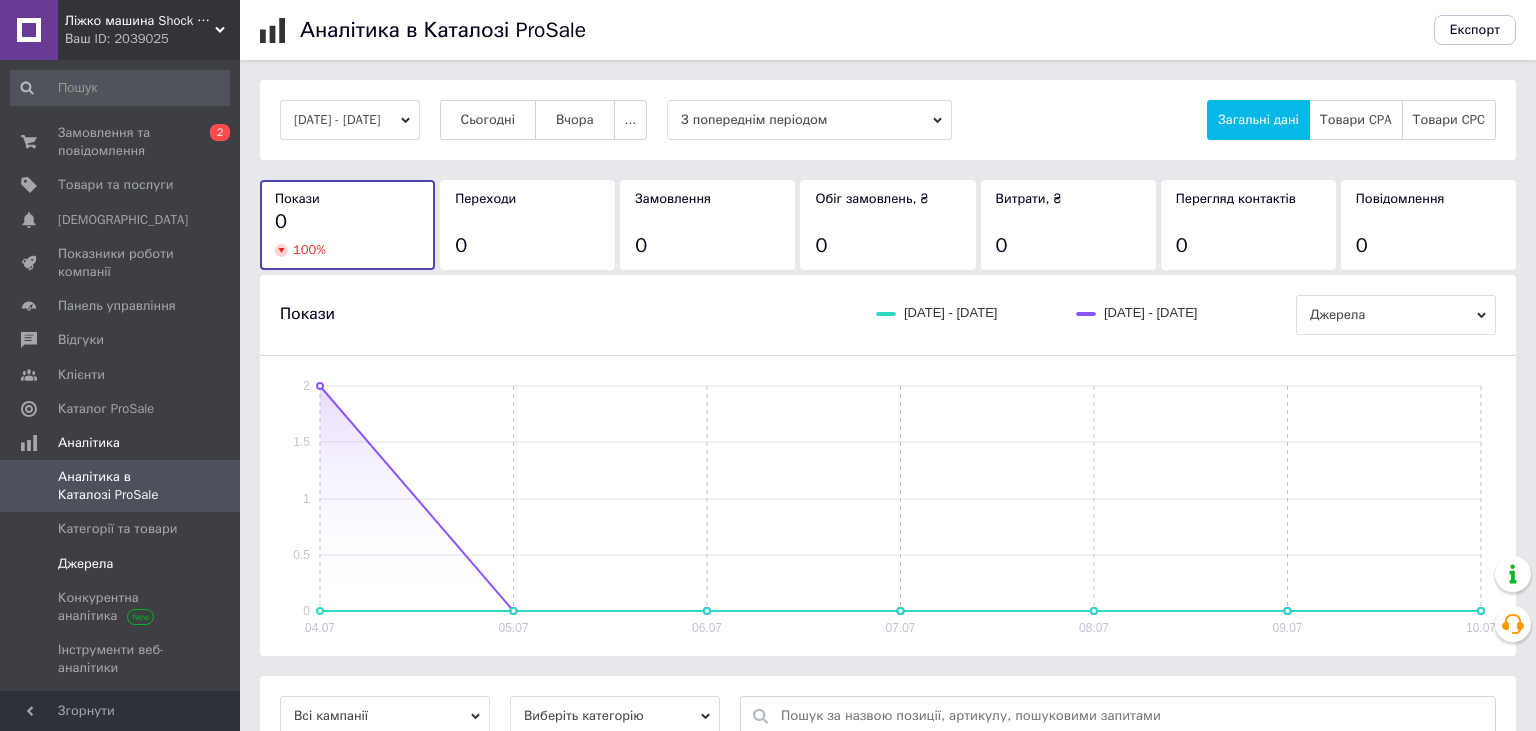 click on "Джерела" at bounding box center [85, 564] 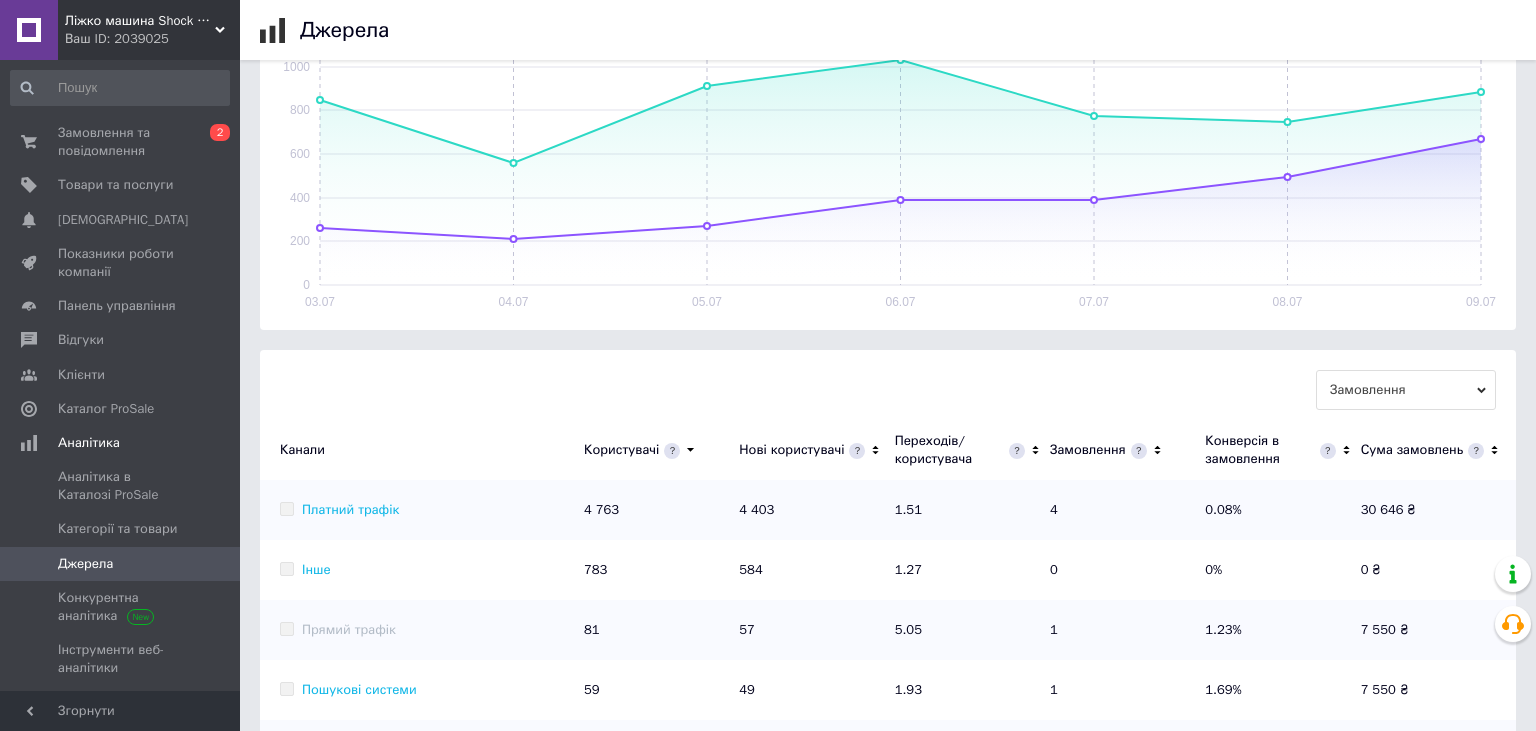 scroll, scrollTop: 584, scrollLeft: 0, axis: vertical 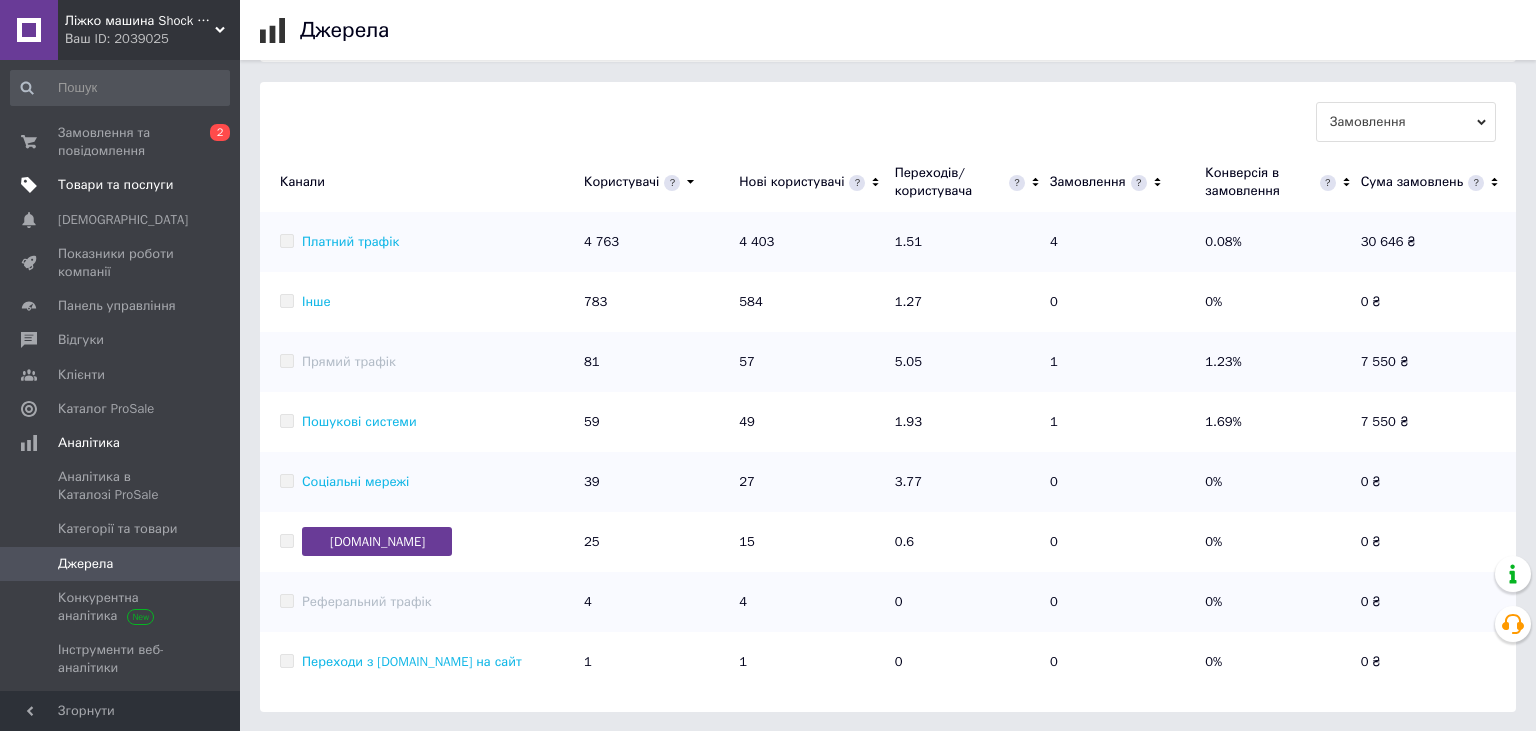 click on "Товари та послуги" at bounding box center [120, 185] 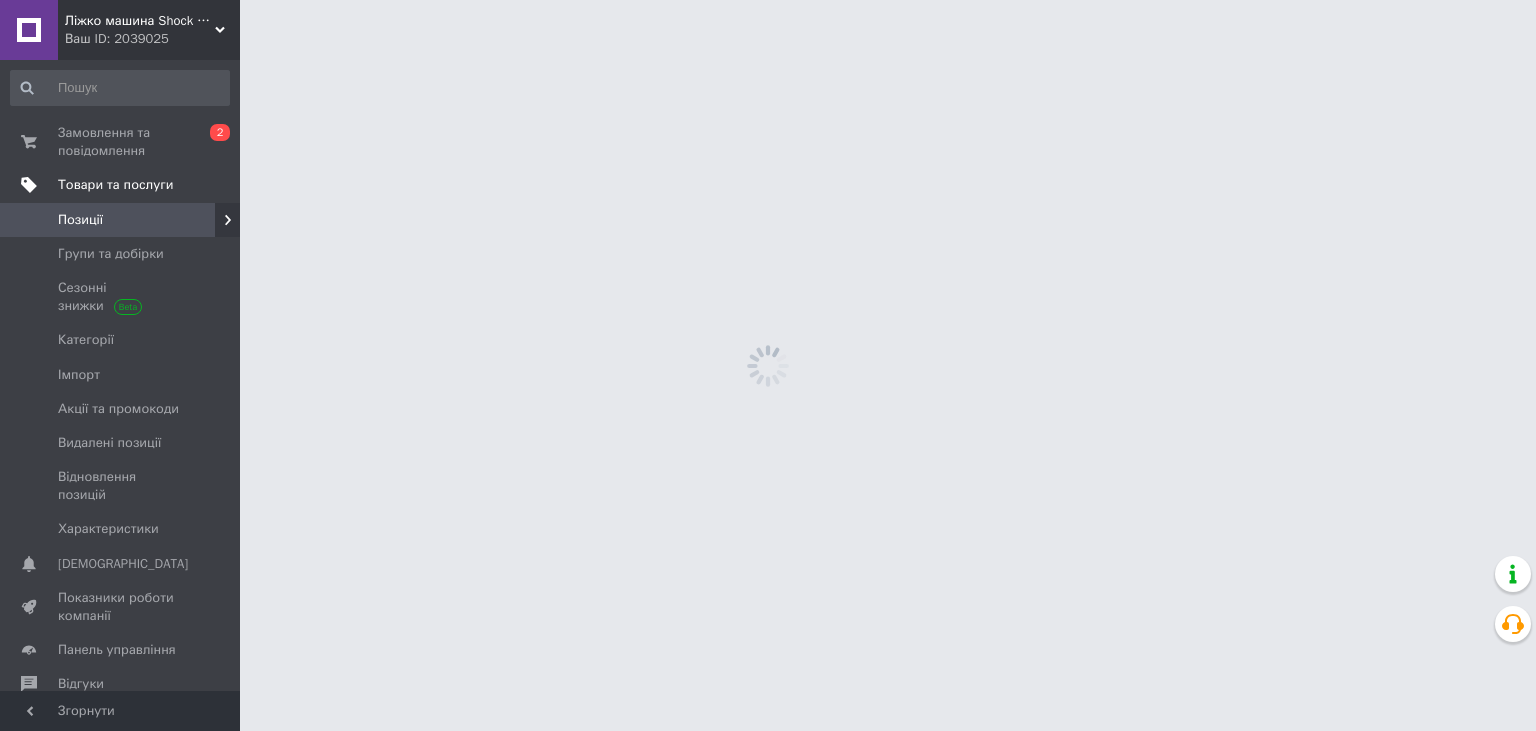 scroll, scrollTop: 0, scrollLeft: 0, axis: both 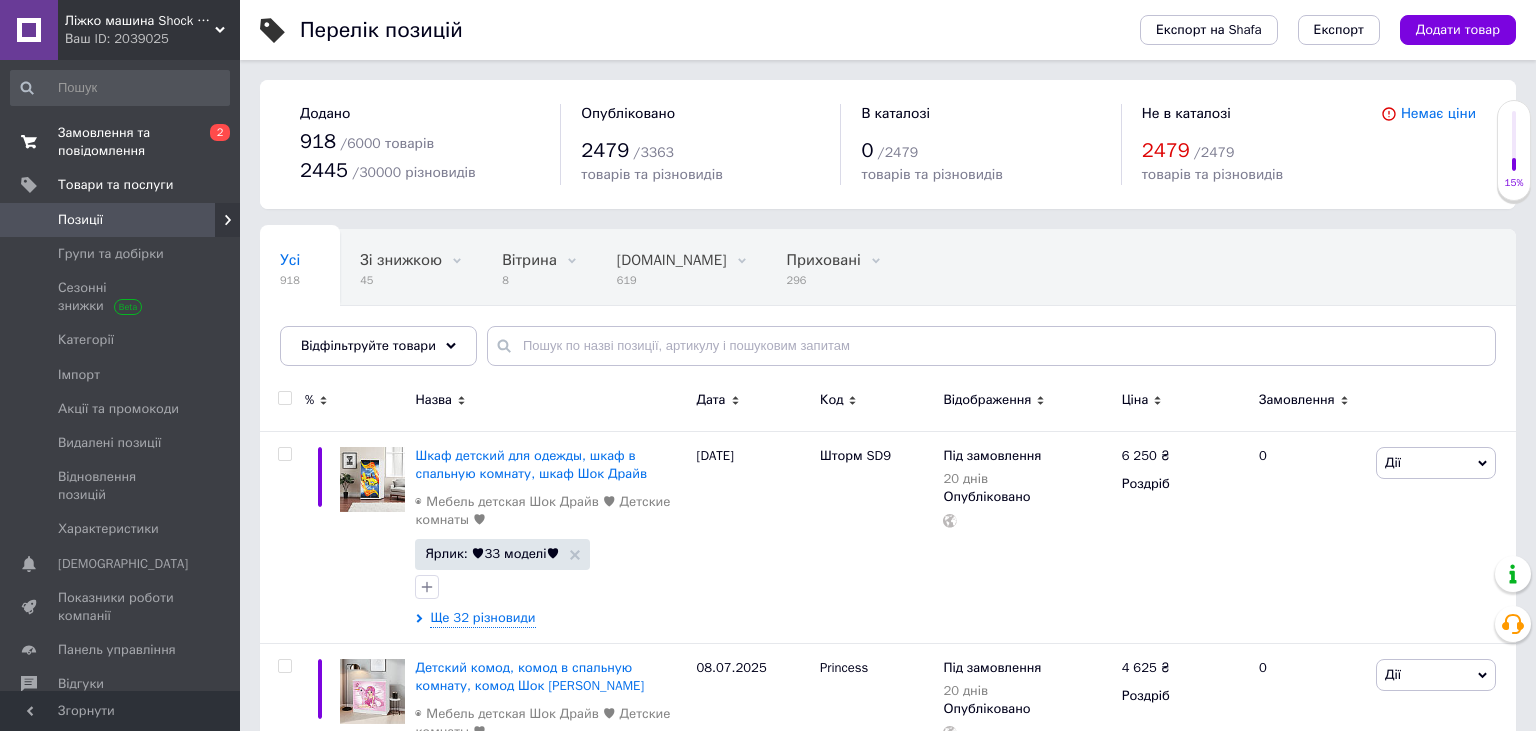 click on "Замовлення та повідомлення" at bounding box center [121, 142] 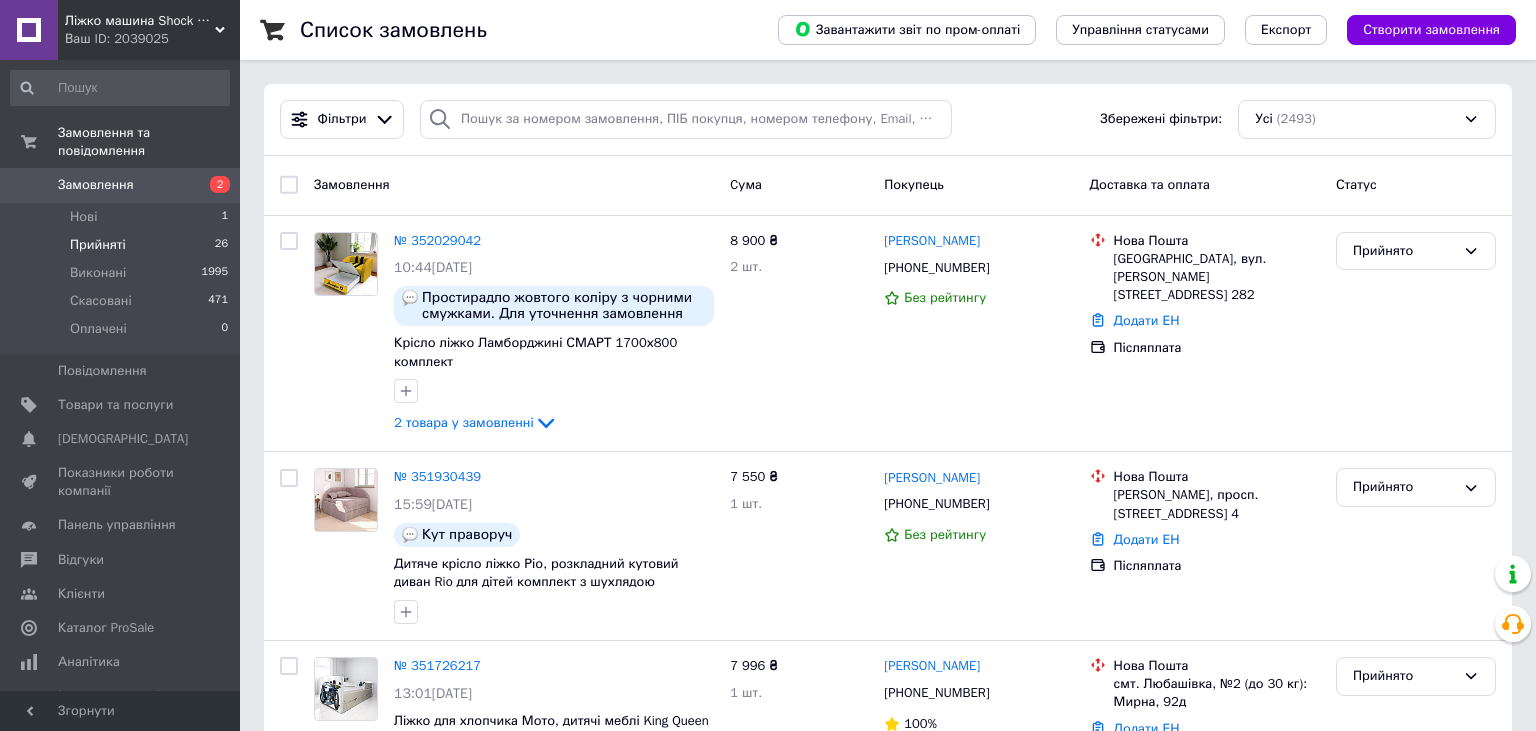 click on "Прийняті" at bounding box center (98, 245) 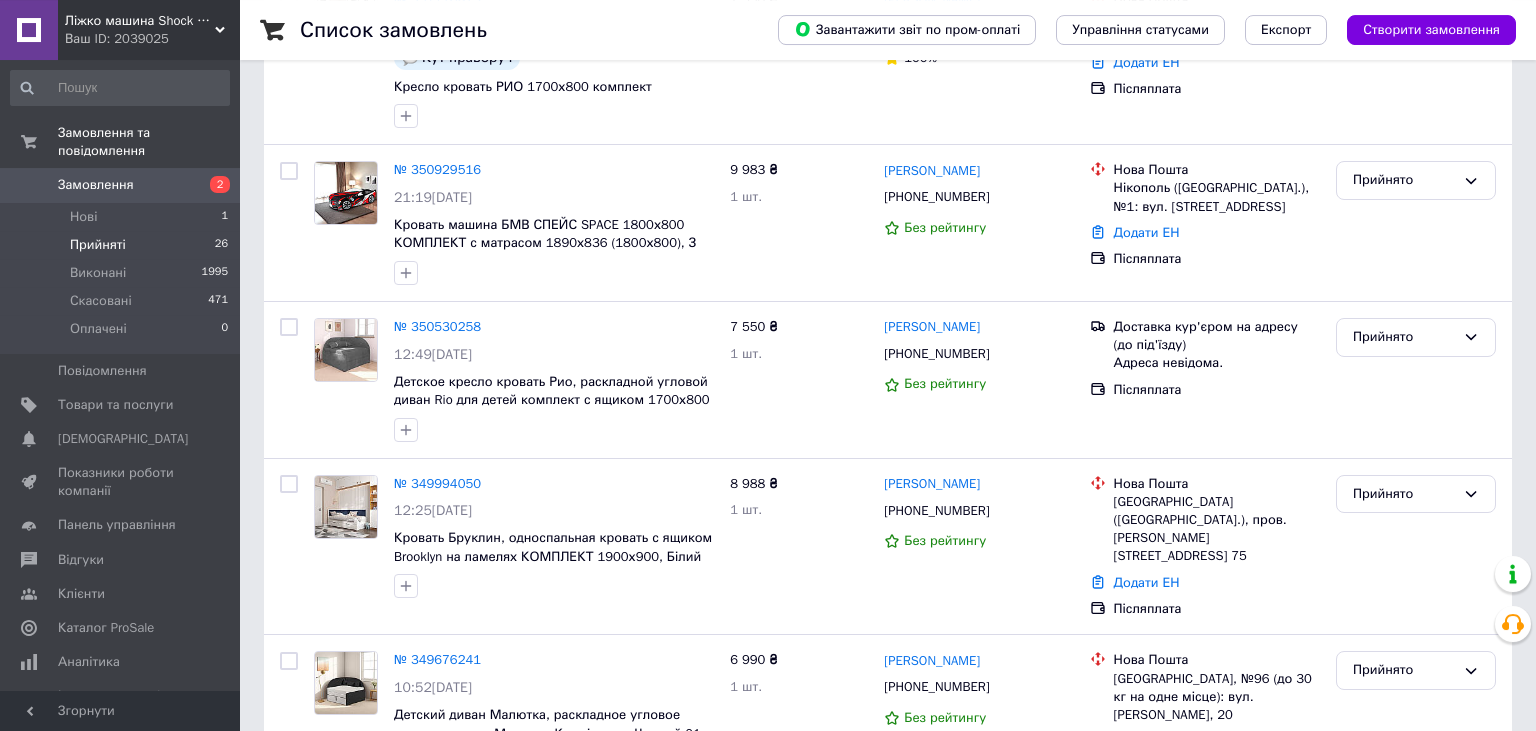 scroll, scrollTop: 4120, scrollLeft: 0, axis: vertical 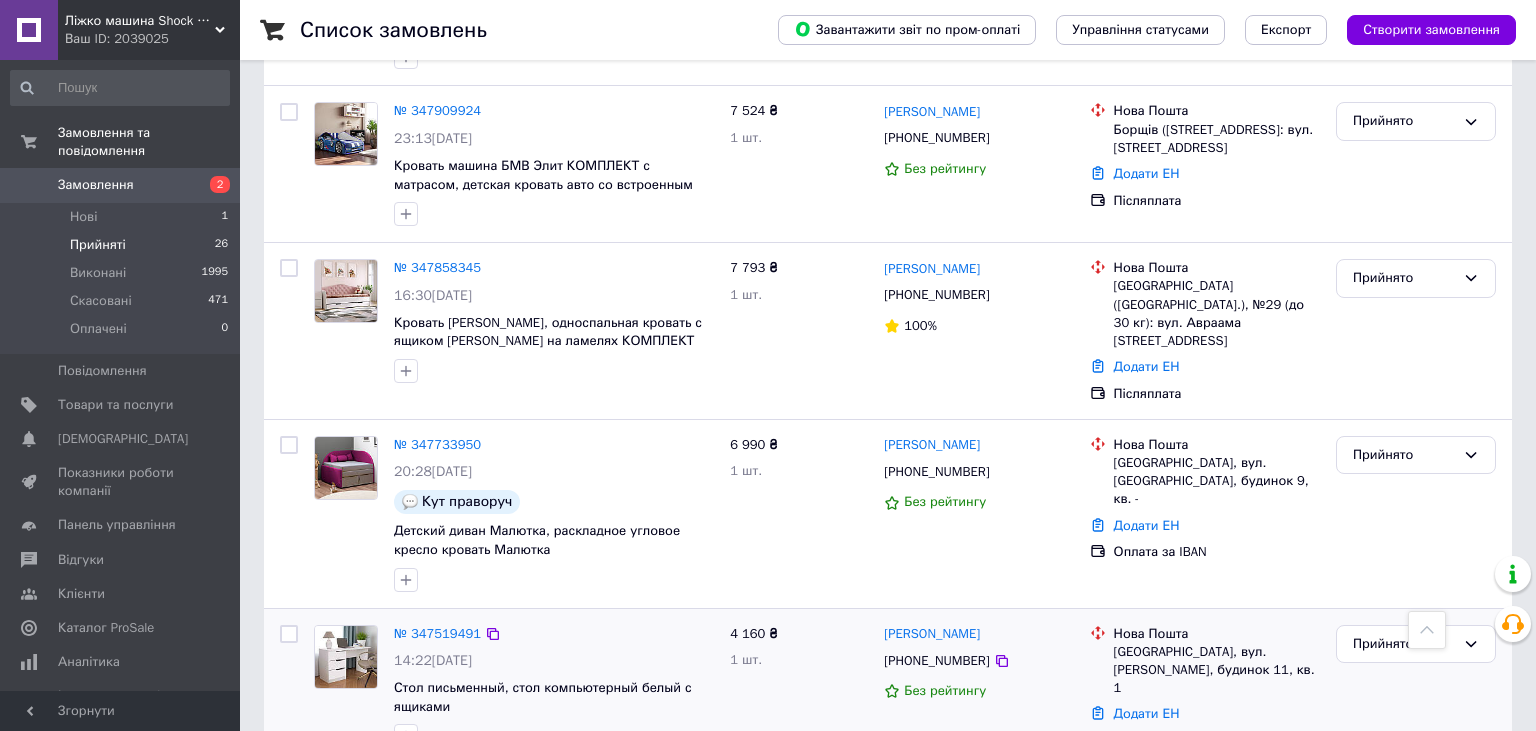 click at bounding box center [289, 634] 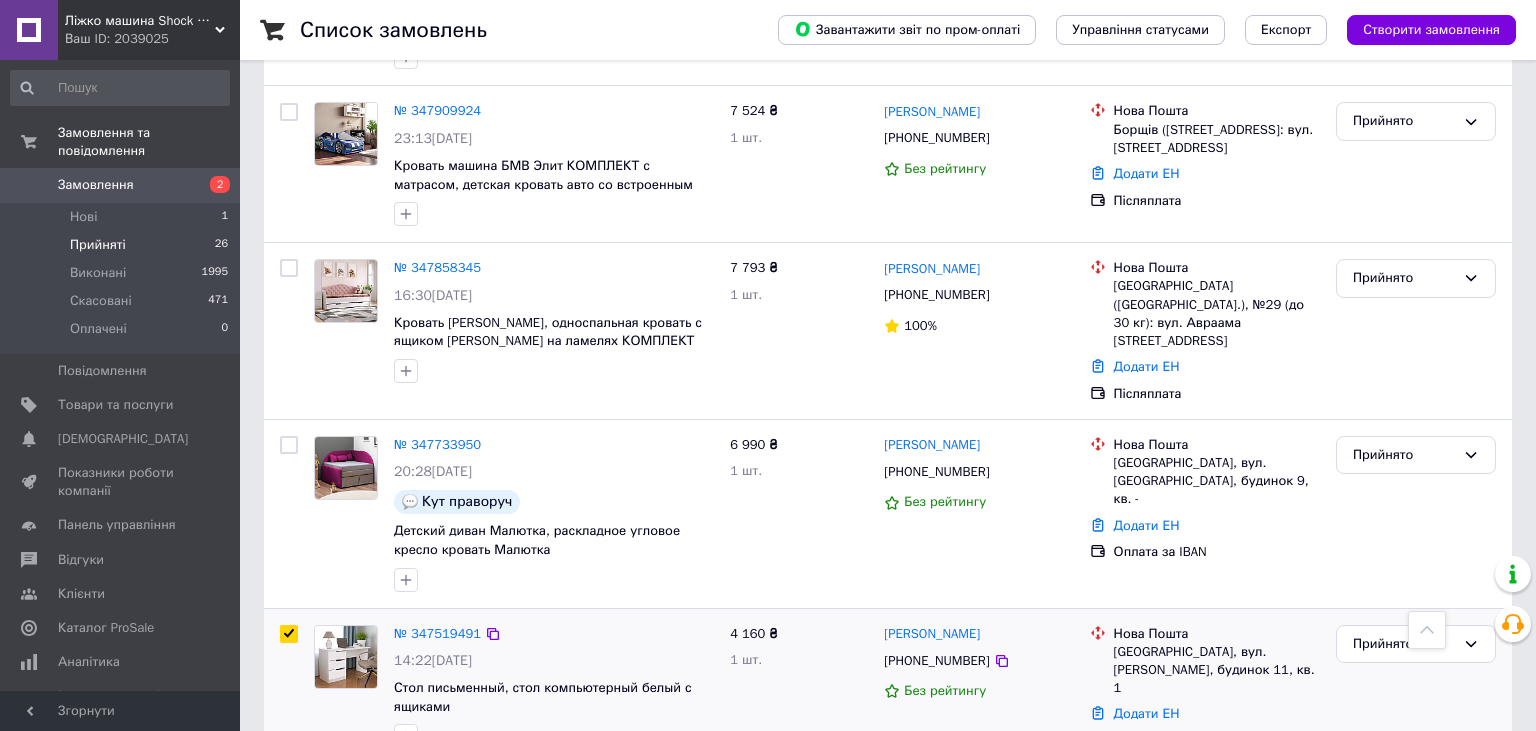 checkbox on "true" 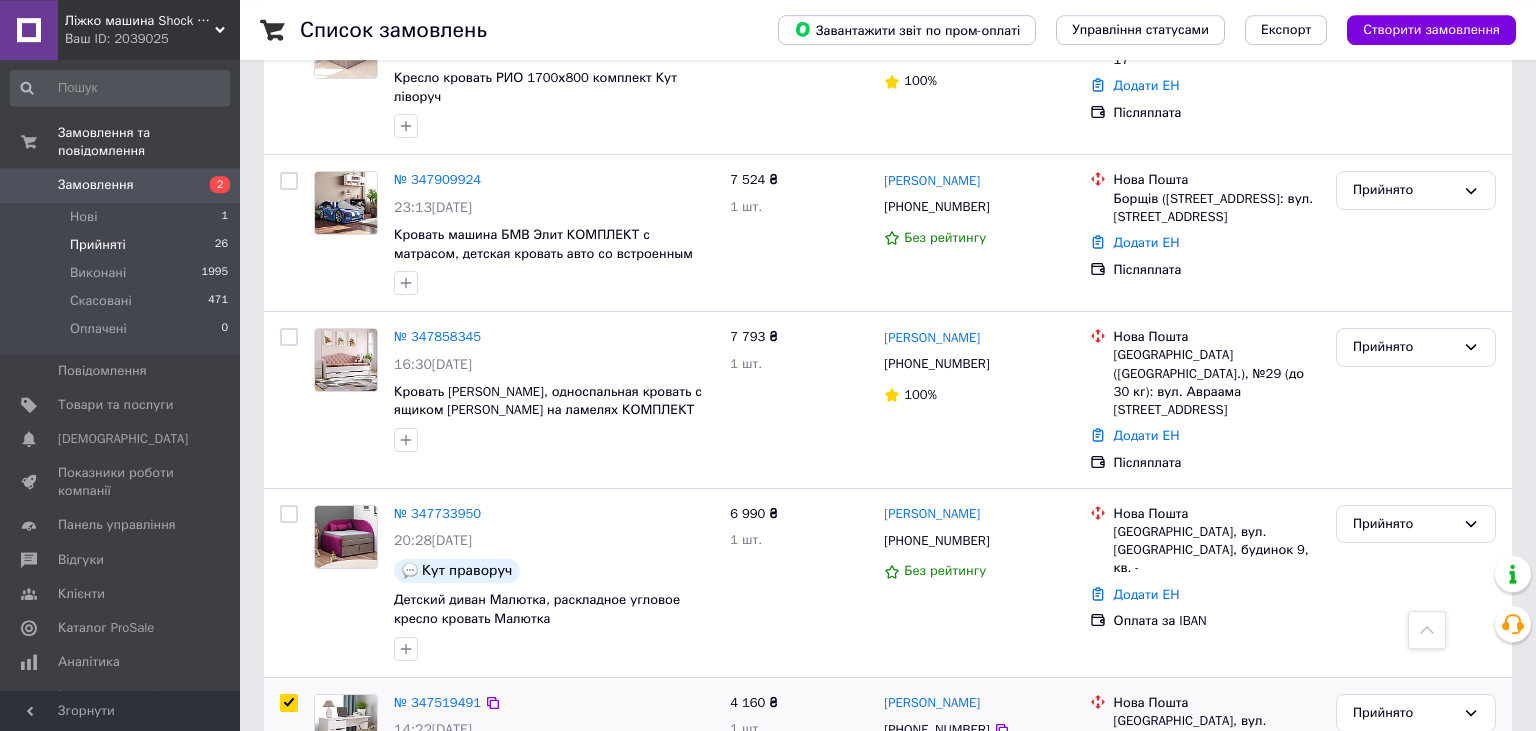 scroll, scrollTop: 4015, scrollLeft: 0, axis: vertical 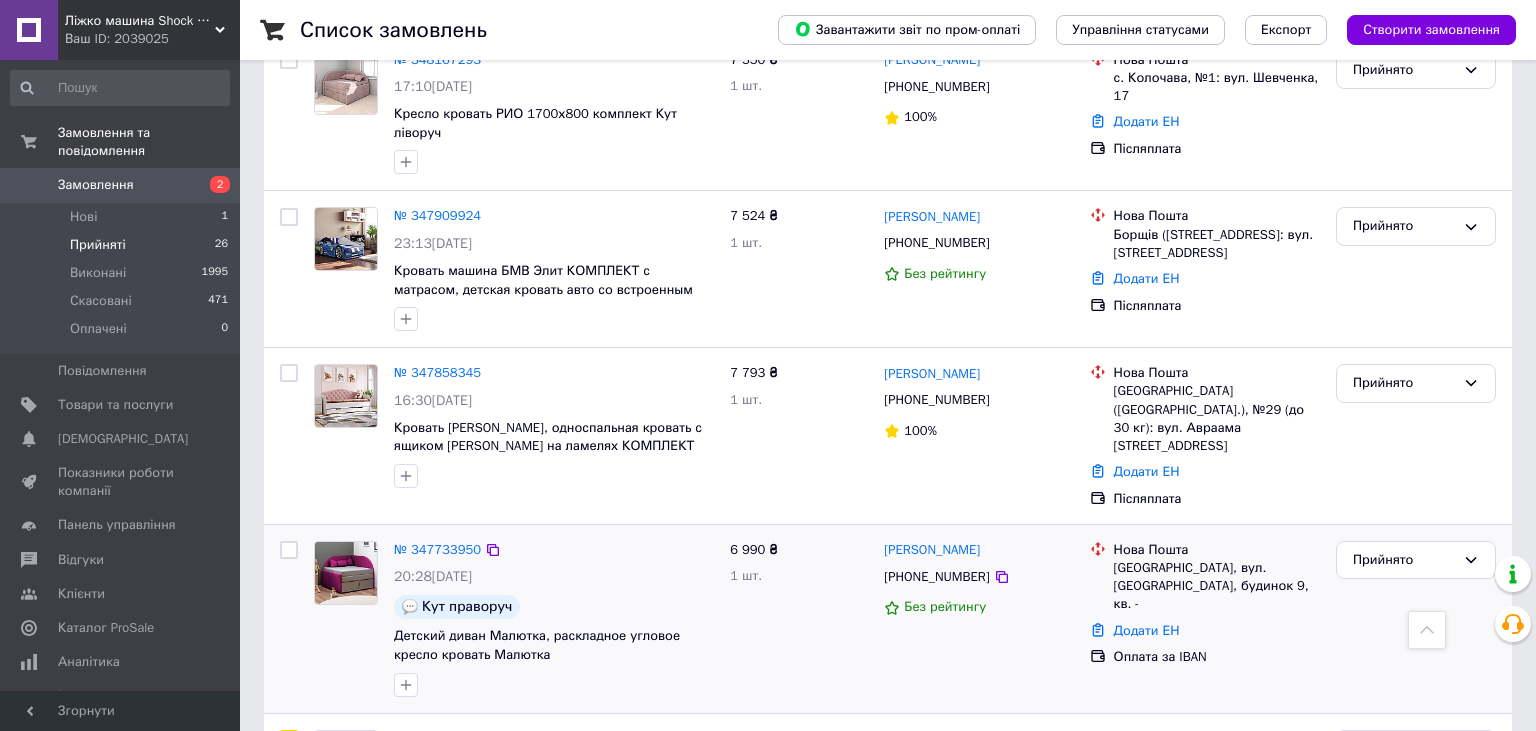 click at bounding box center (289, 550) 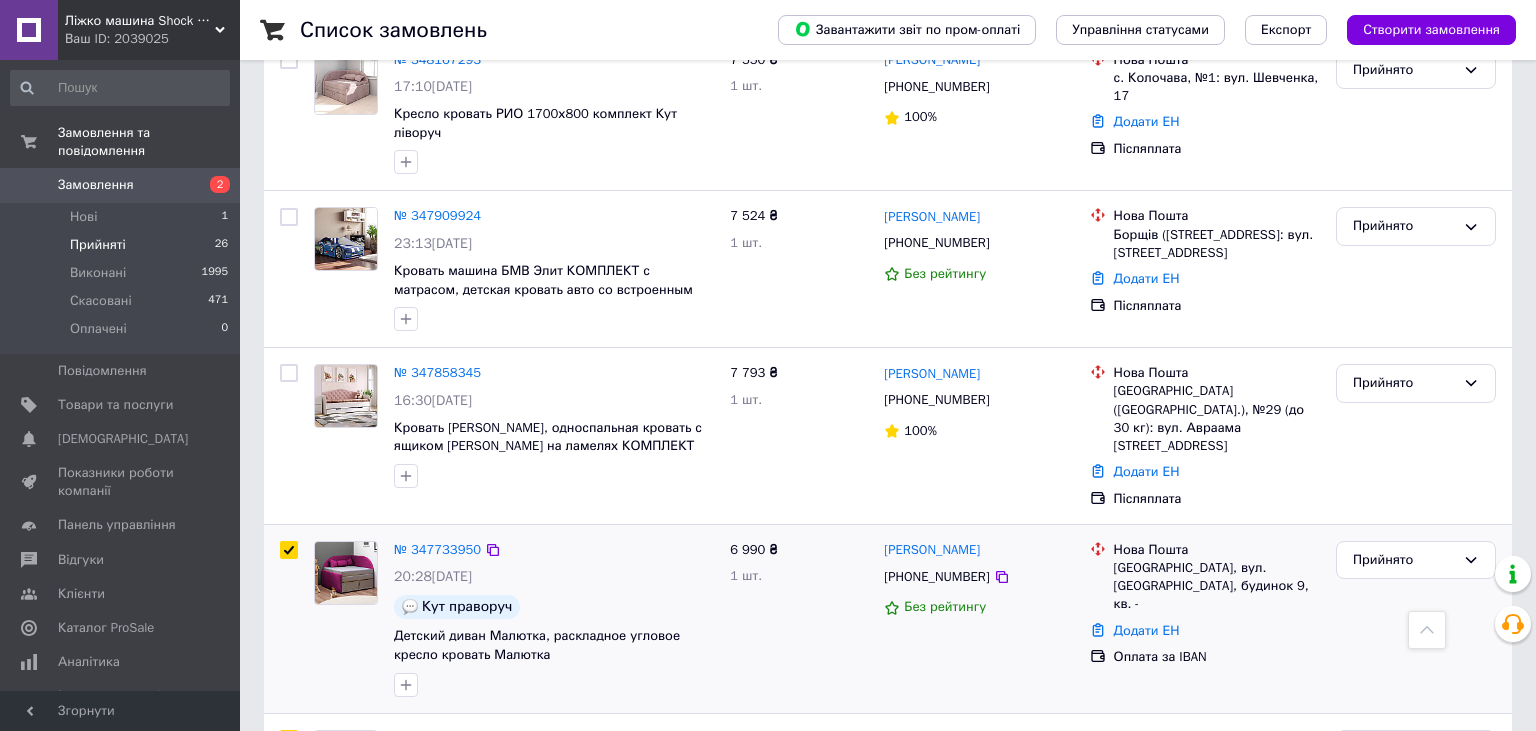 checkbox on "true" 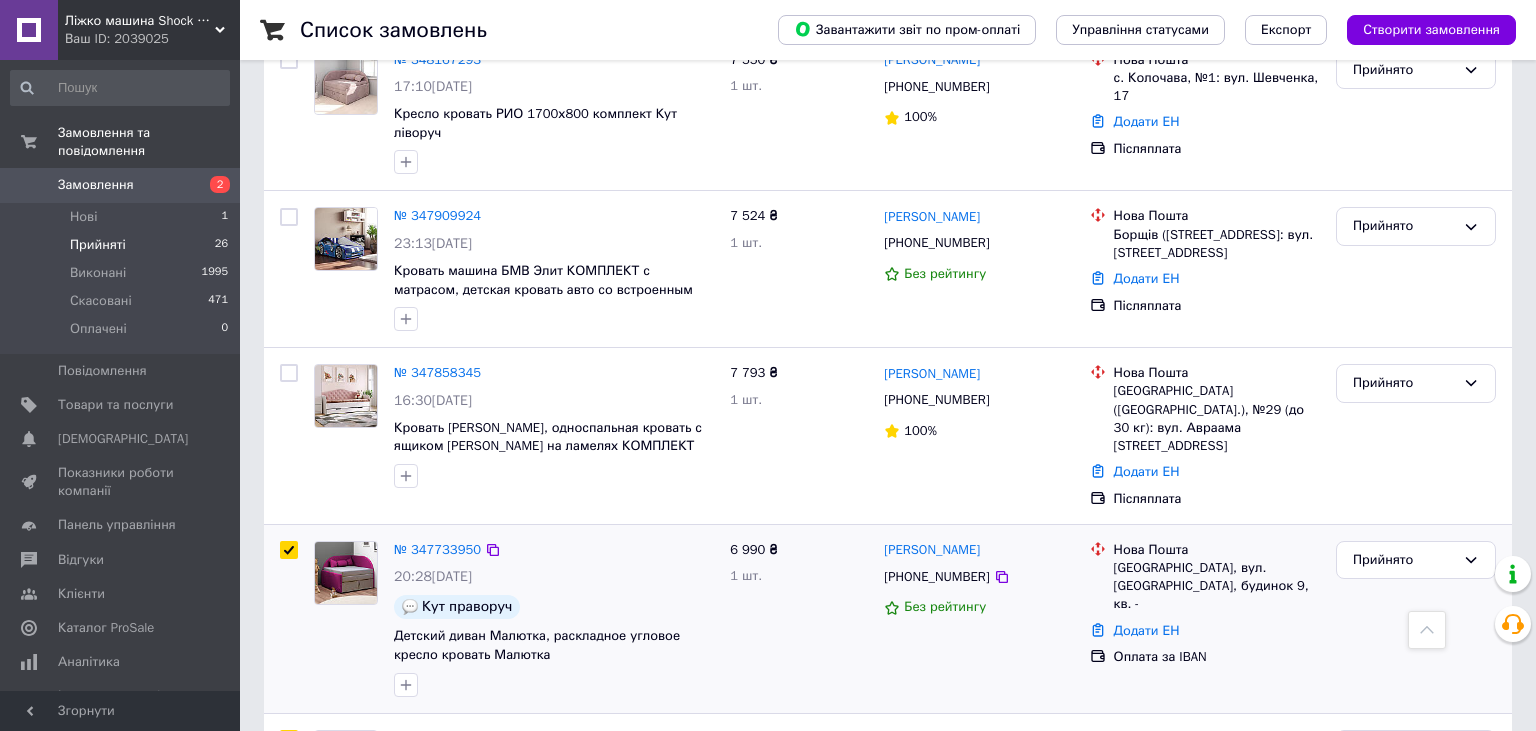 click at bounding box center (289, 550) 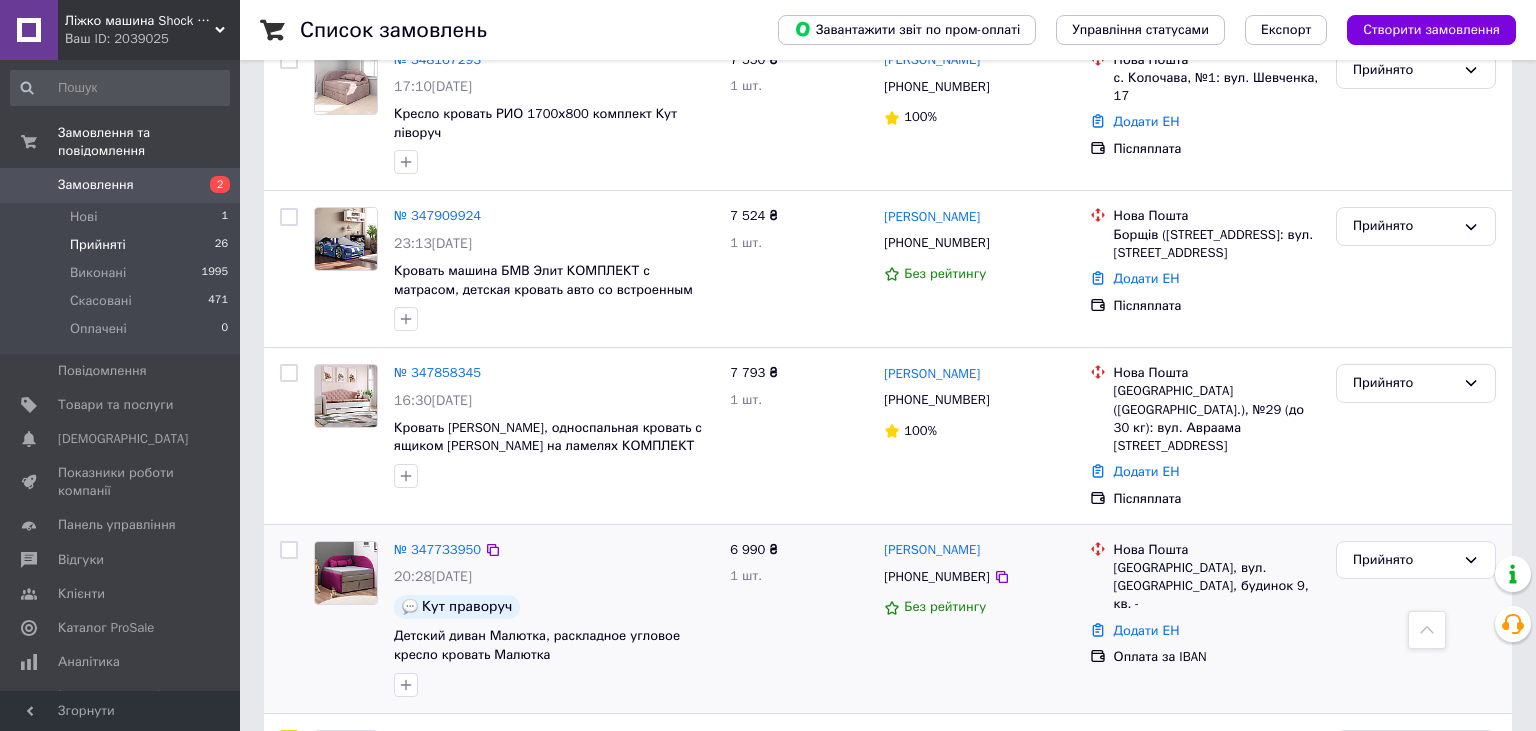 checkbox on "false" 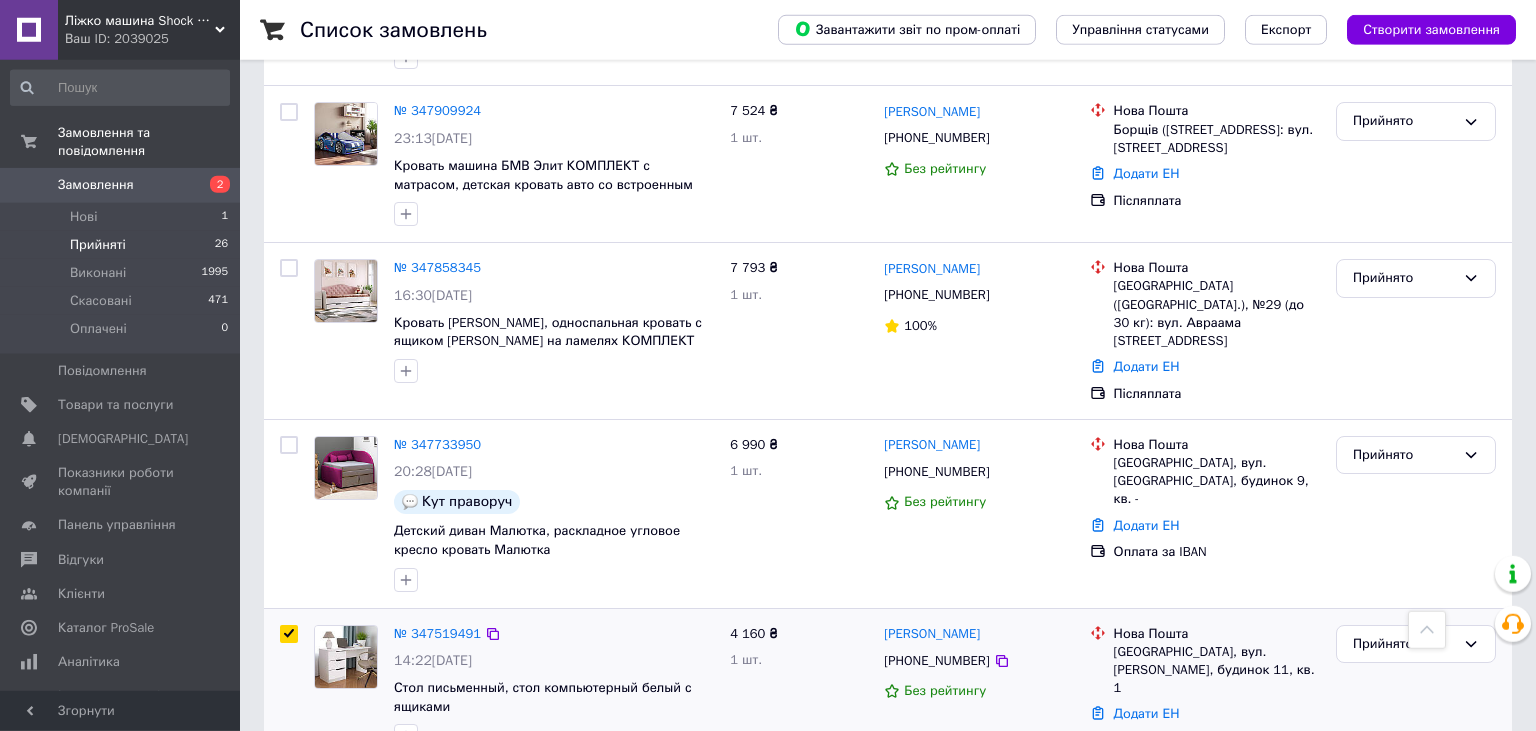 scroll, scrollTop: 4120, scrollLeft: 0, axis: vertical 